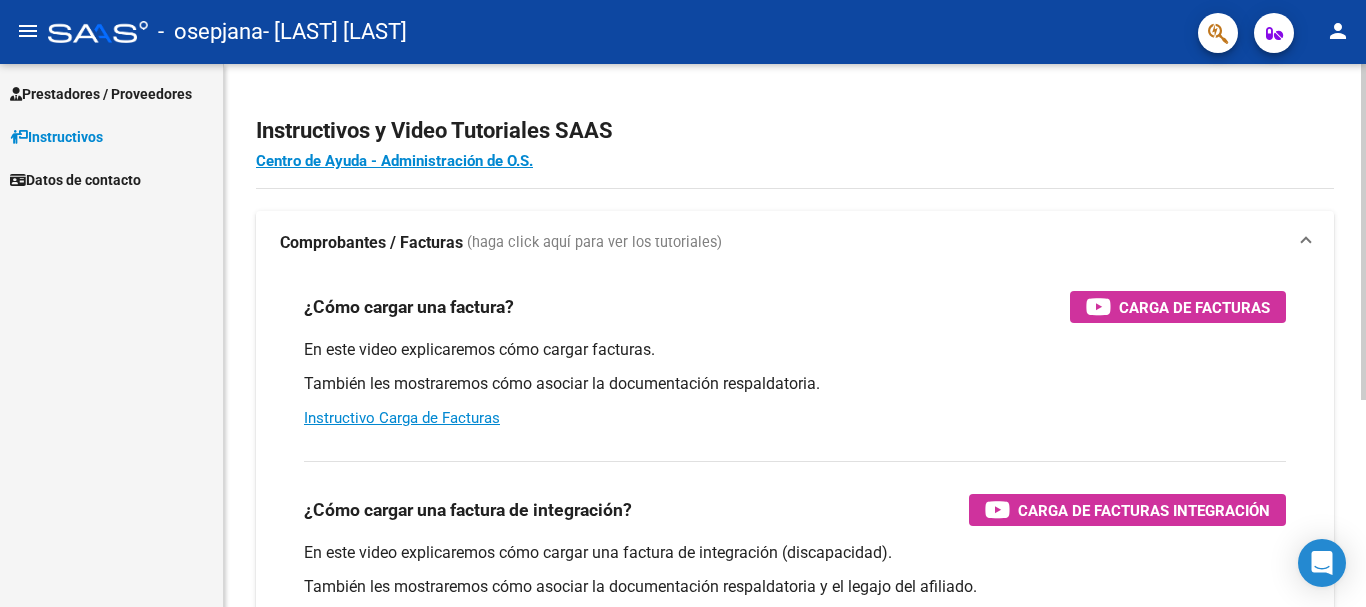 scroll, scrollTop: 0, scrollLeft: 0, axis: both 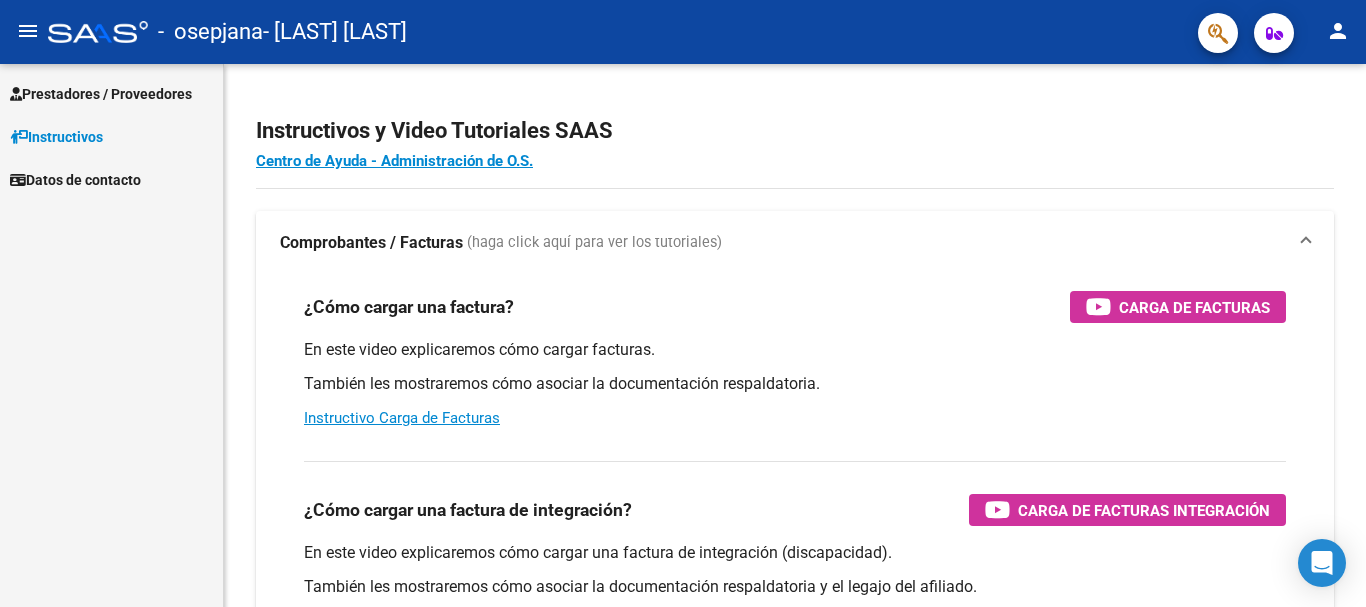 click on "Prestadores / Proveedores" at bounding box center (101, 94) 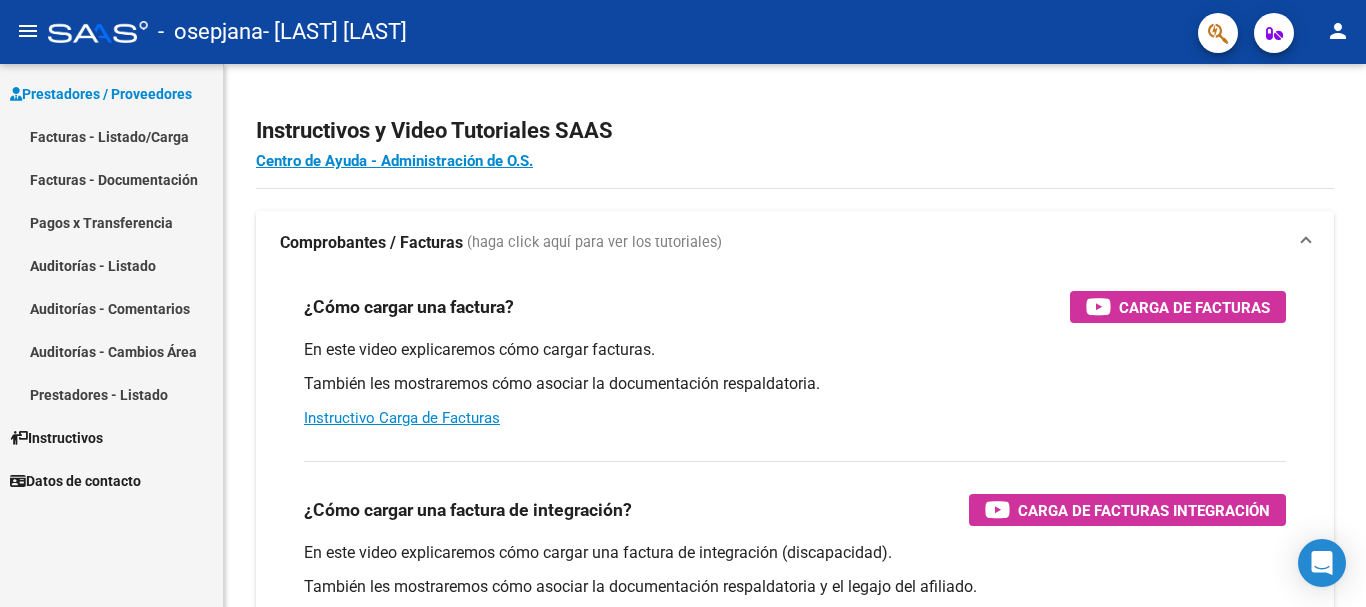 click on "Facturas - Listado/Carga" at bounding box center [111, 136] 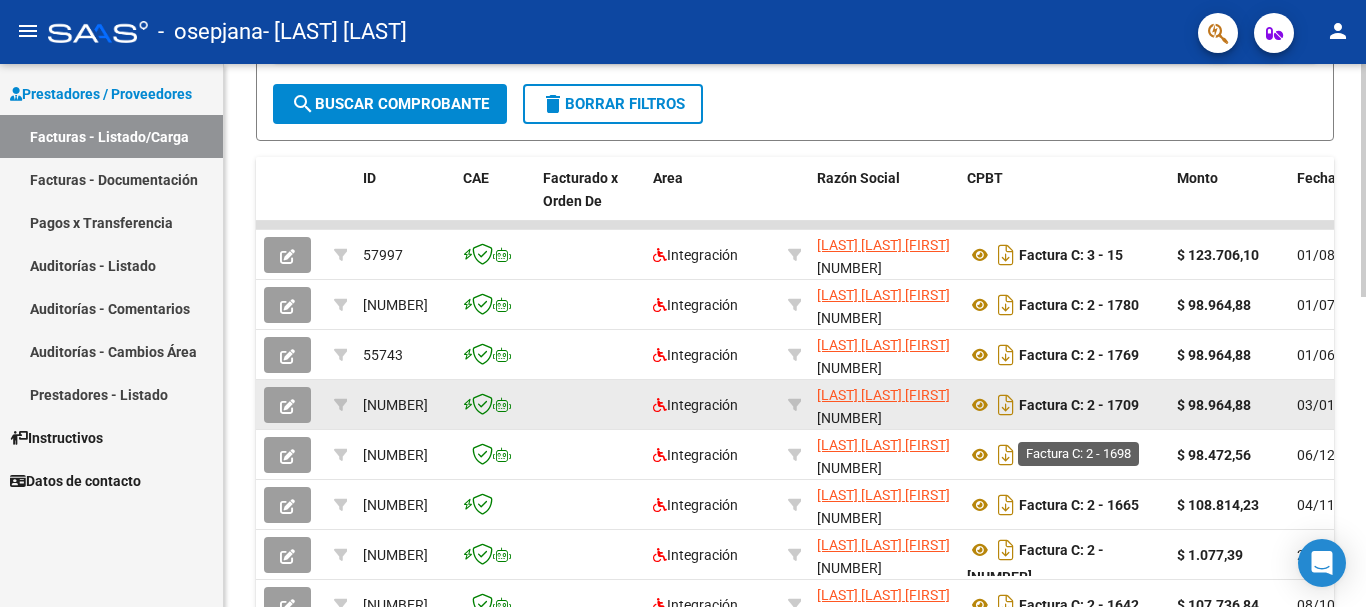 scroll, scrollTop: 500, scrollLeft: 0, axis: vertical 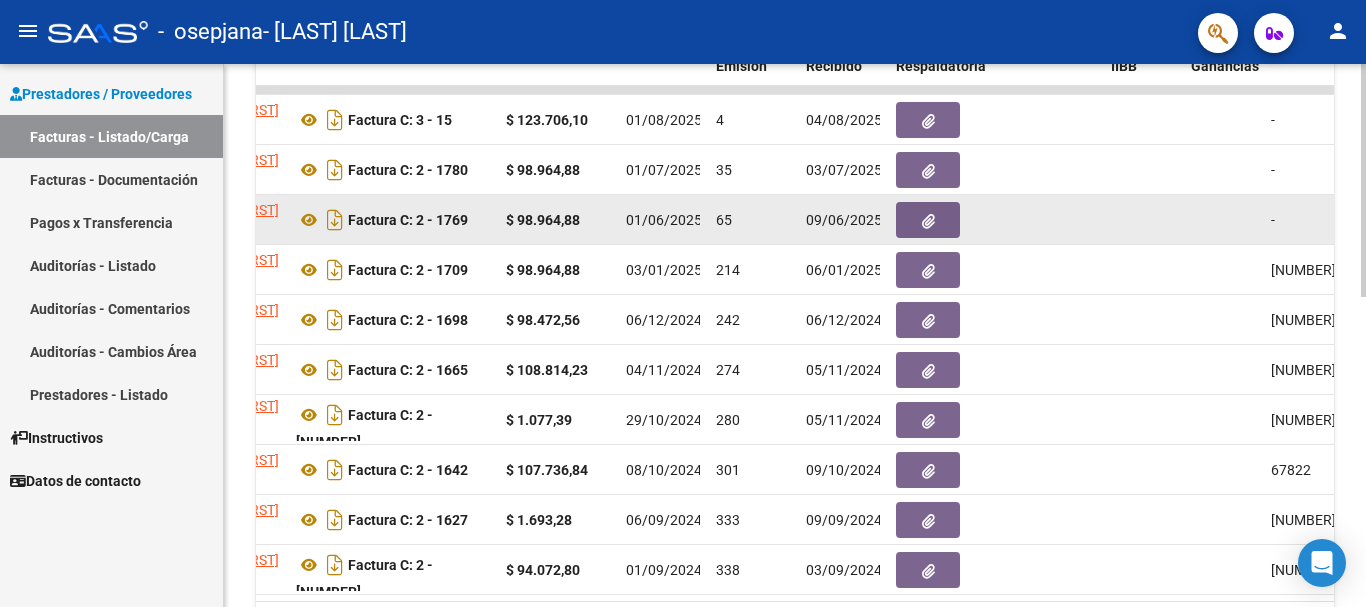 click 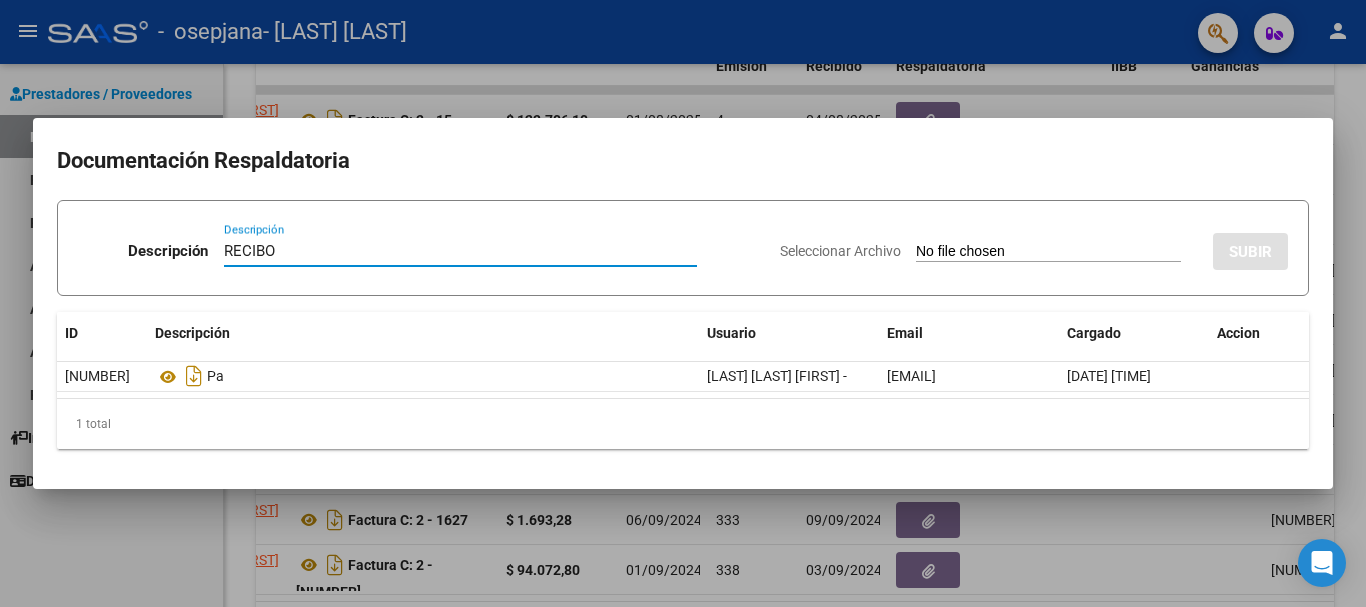 type on "RECIBO" 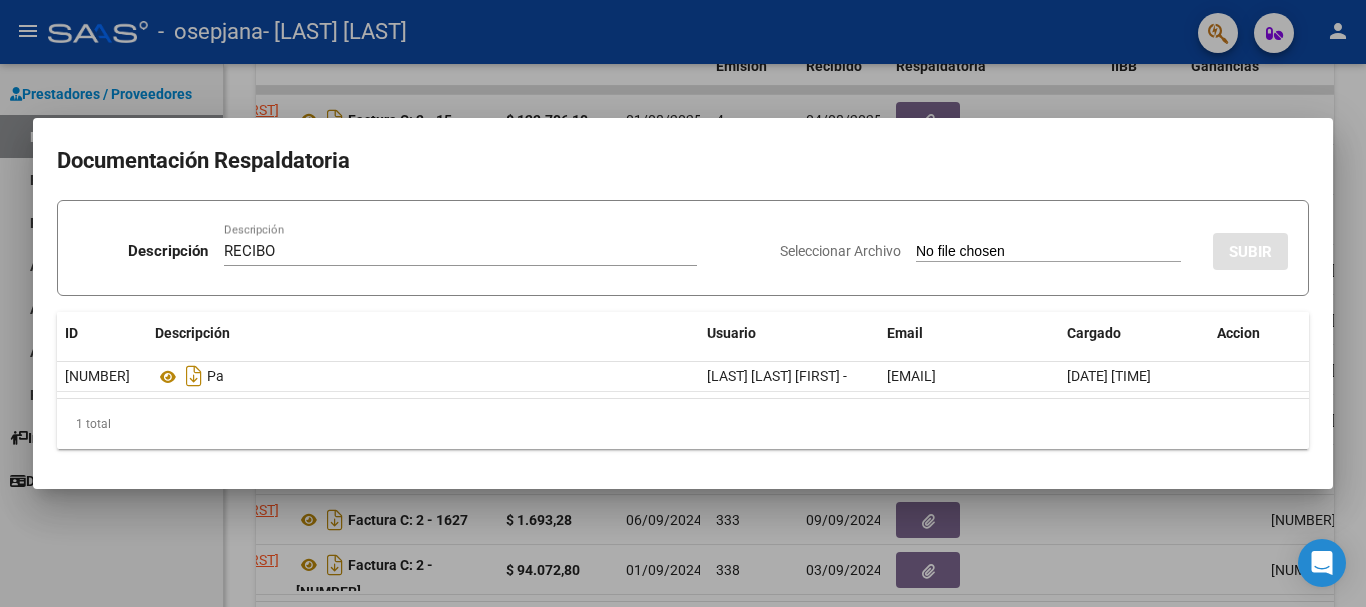 type on "C:\fakepath\1769 - TO.pdf" 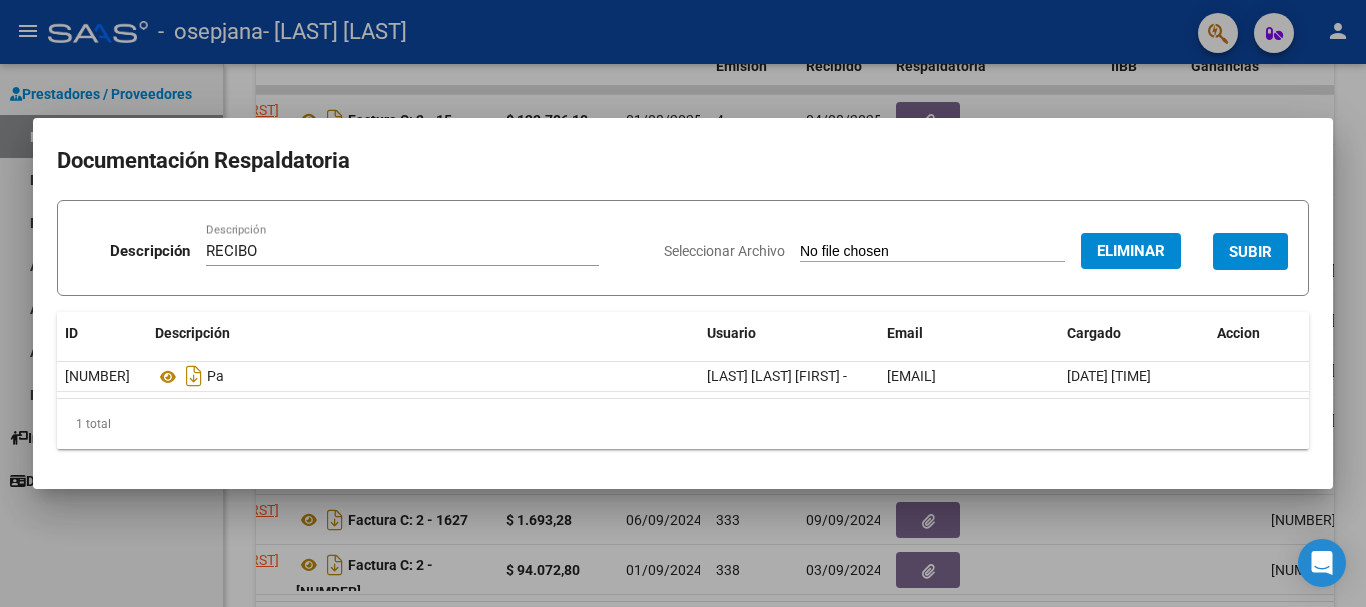 click on "SUBIR" at bounding box center [1250, 252] 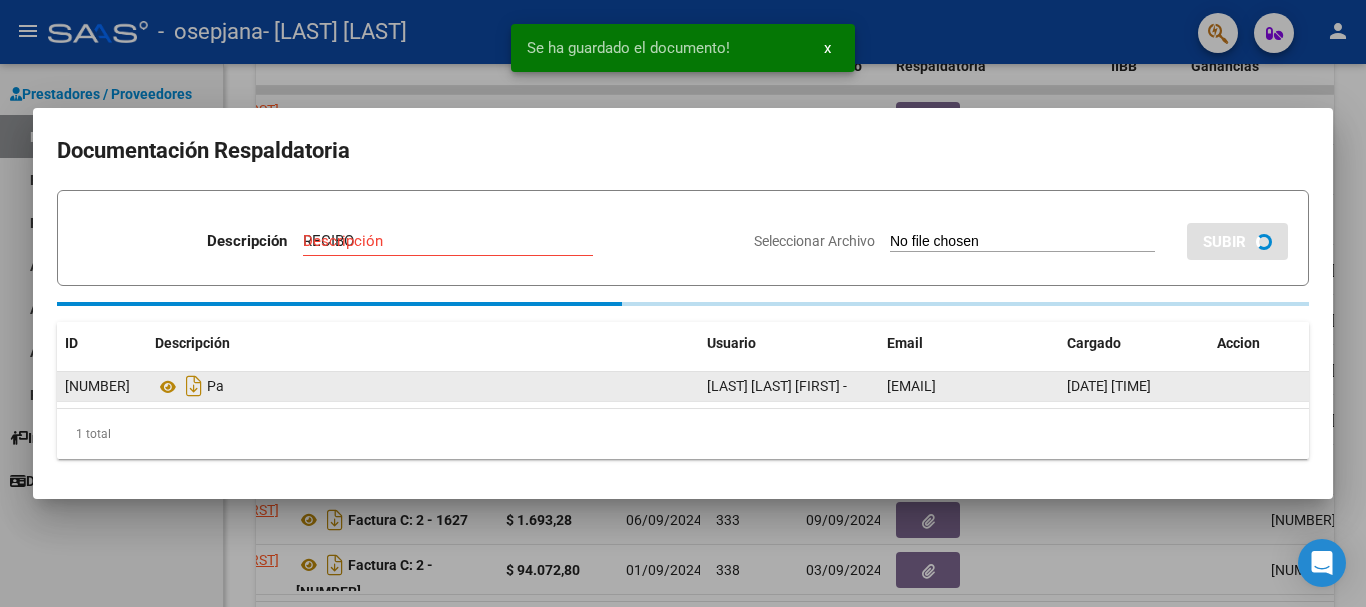 type 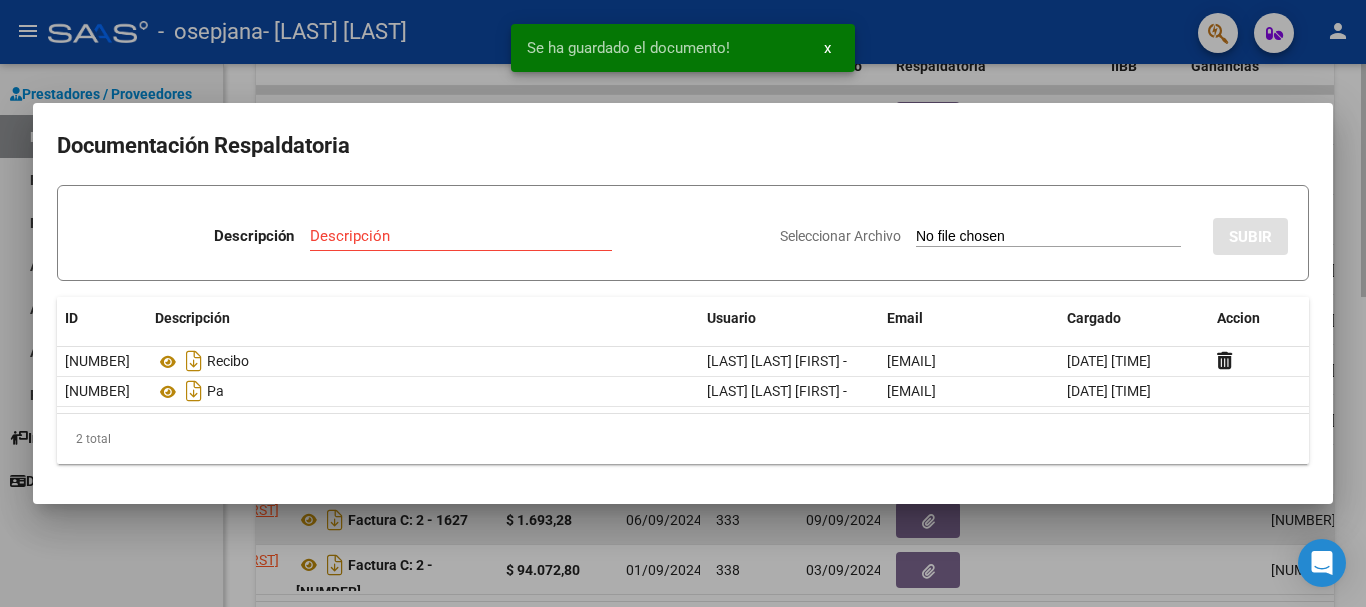 drag, startPoint x: 144, startPoint y: 566, endPoint x: 259, endPoint y: 537, distance: 118.60017 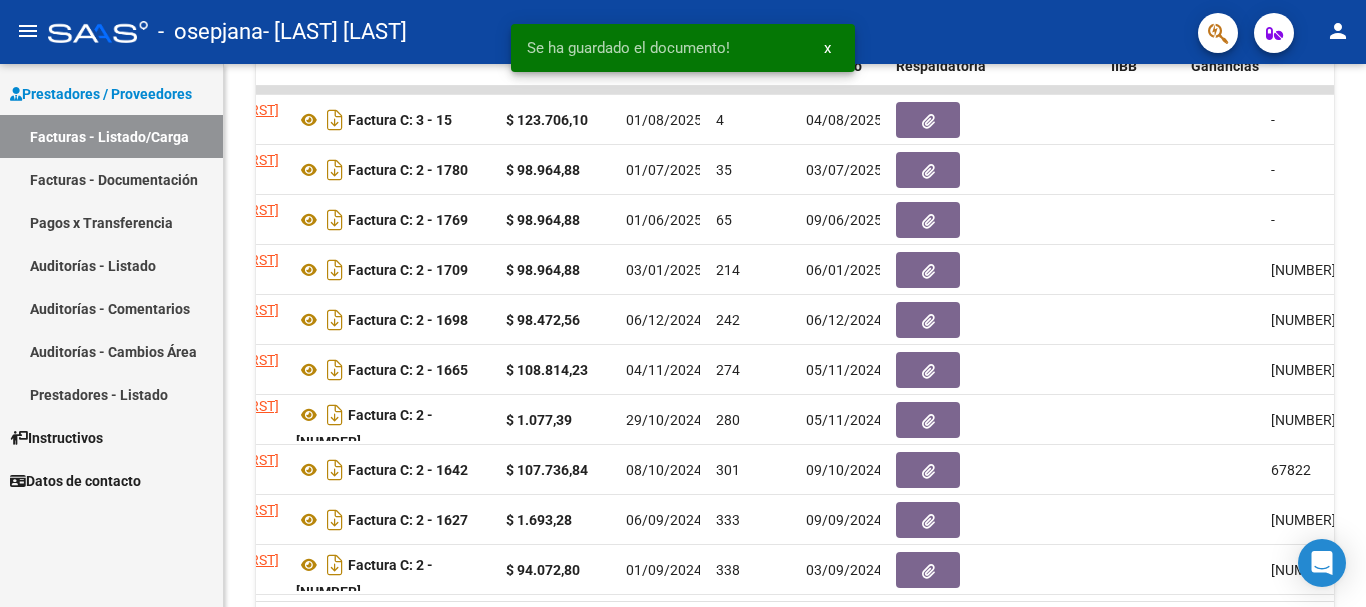 click on "Facturas - Listado/Carga" at bounding box center [111, 136] 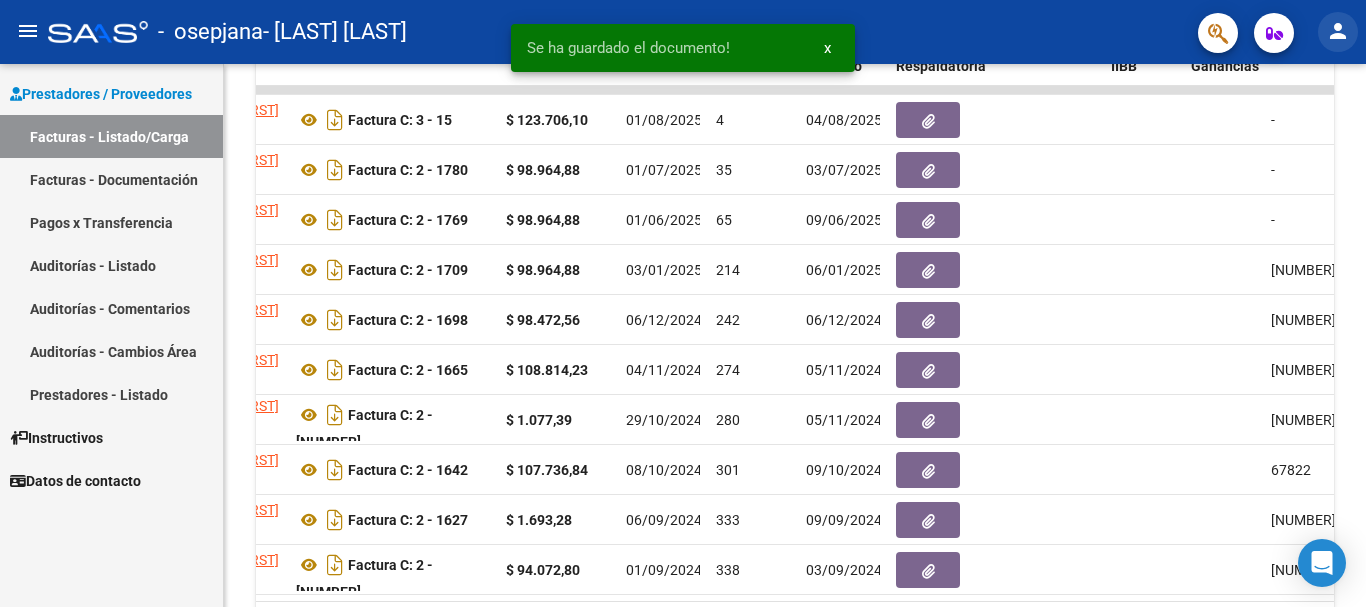 click on "person" 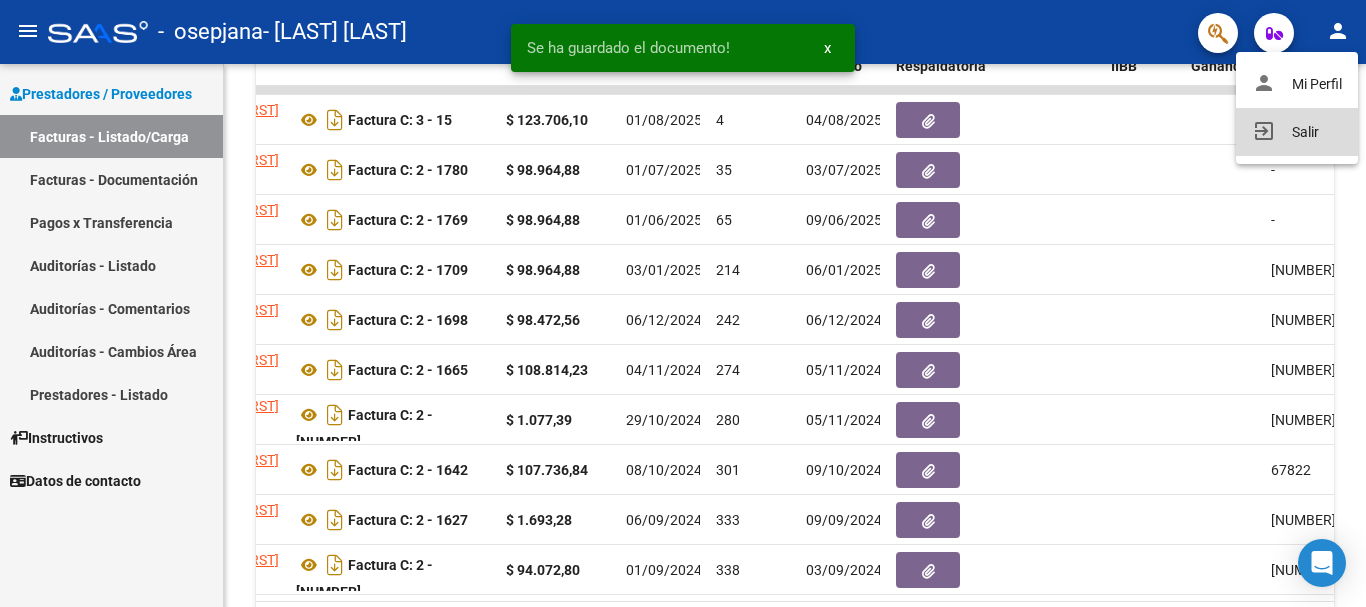 click on "exit_to_app  Salir" at bounding box center [1297, 132] 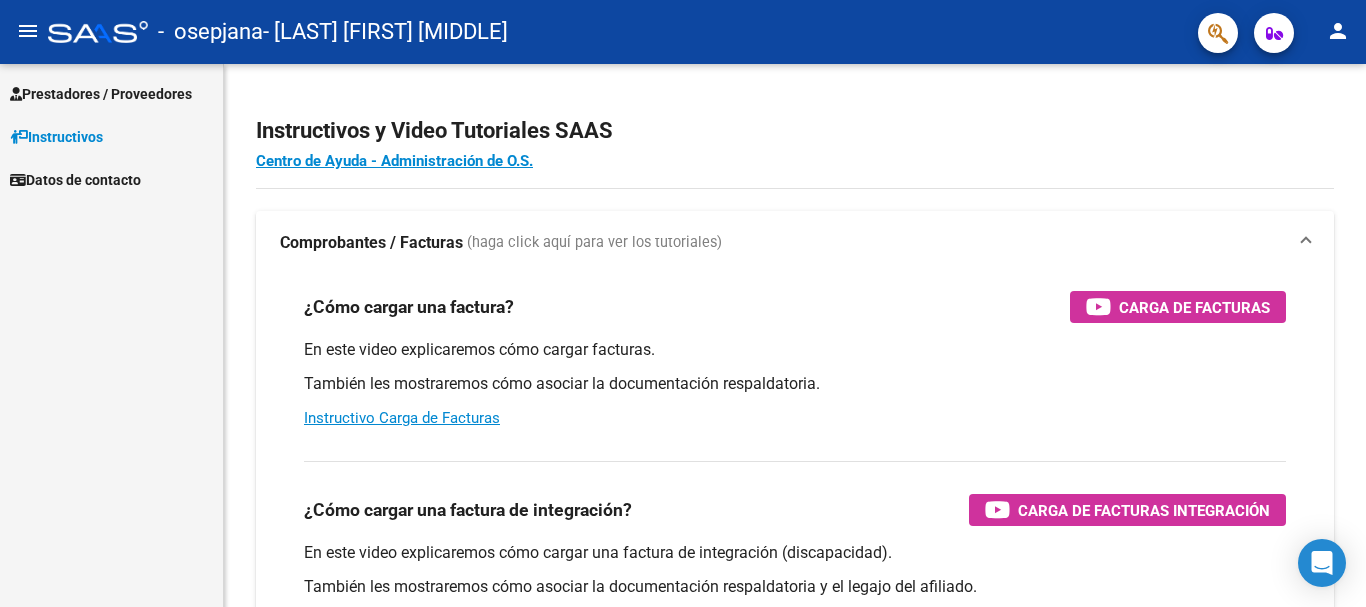 scroll, scrollTop: 0, scrollLeft: 0, axis: both 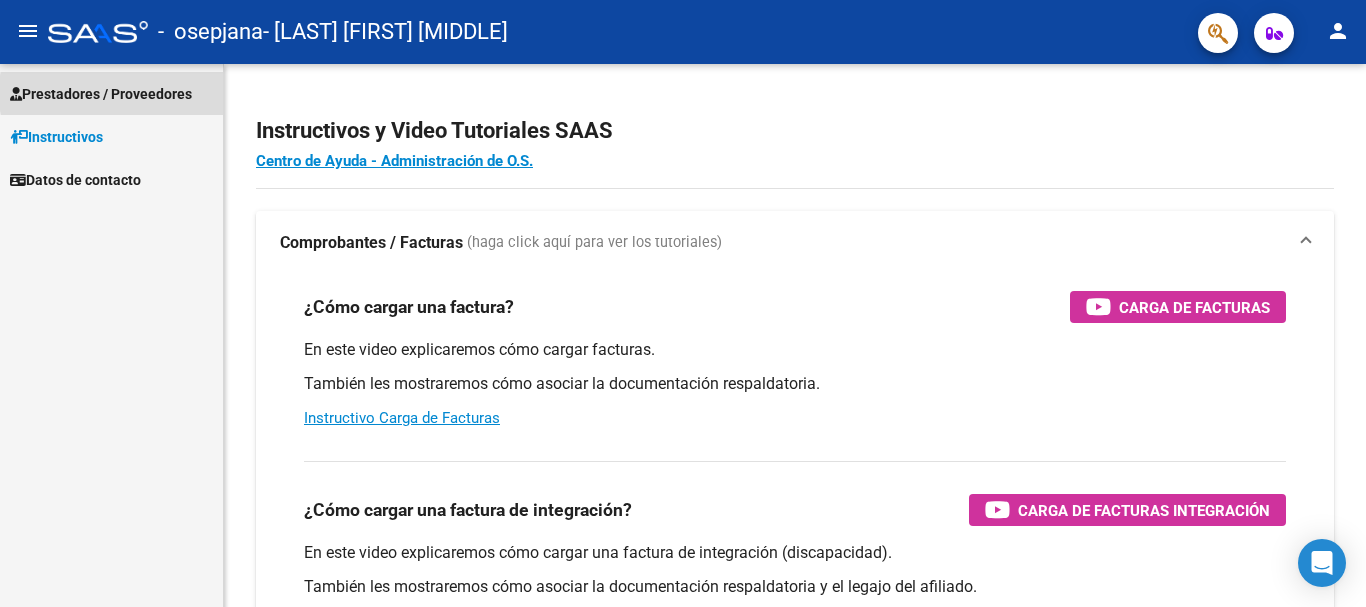 click on "Prestadores / Proveedores" at bounding box center (101, 94) 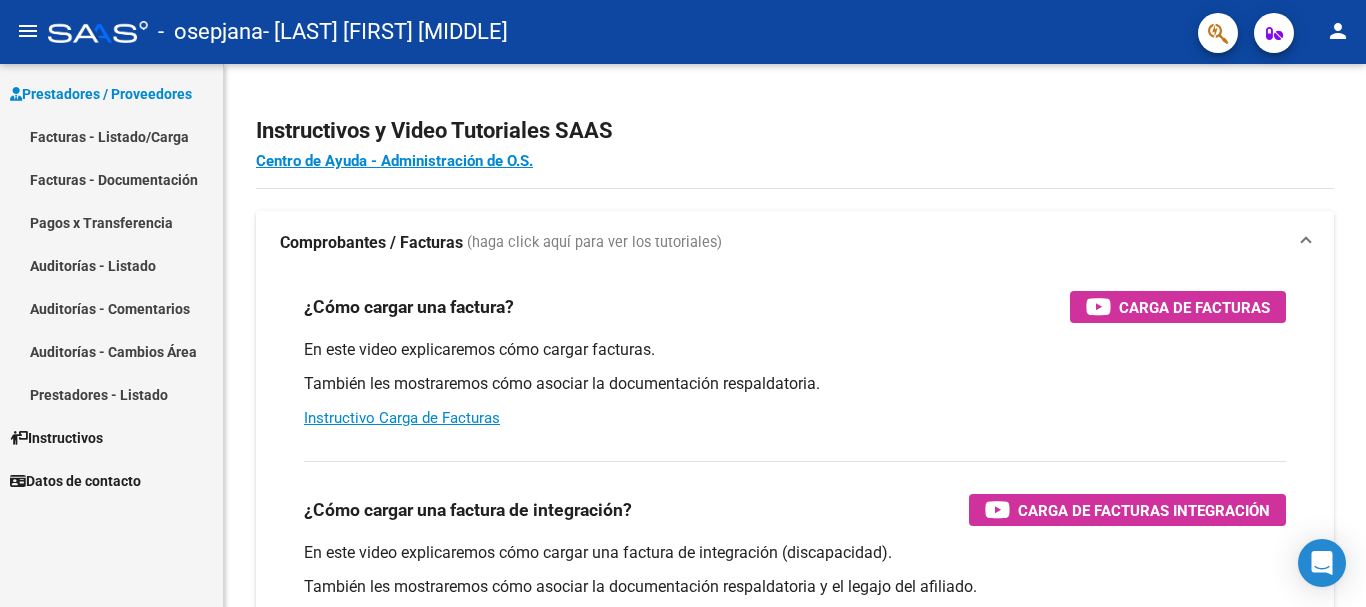 click on "Facturas - Listado/Carga" at bounding box center [111, 136] 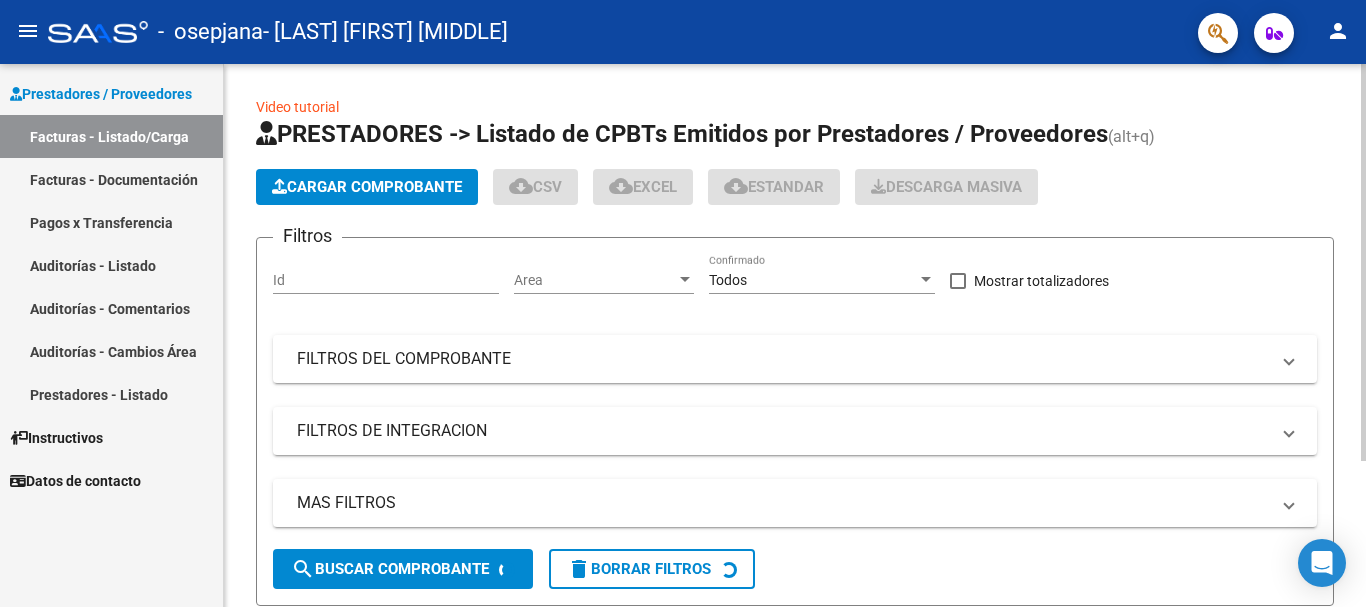 click on "Cargar Comprobante" 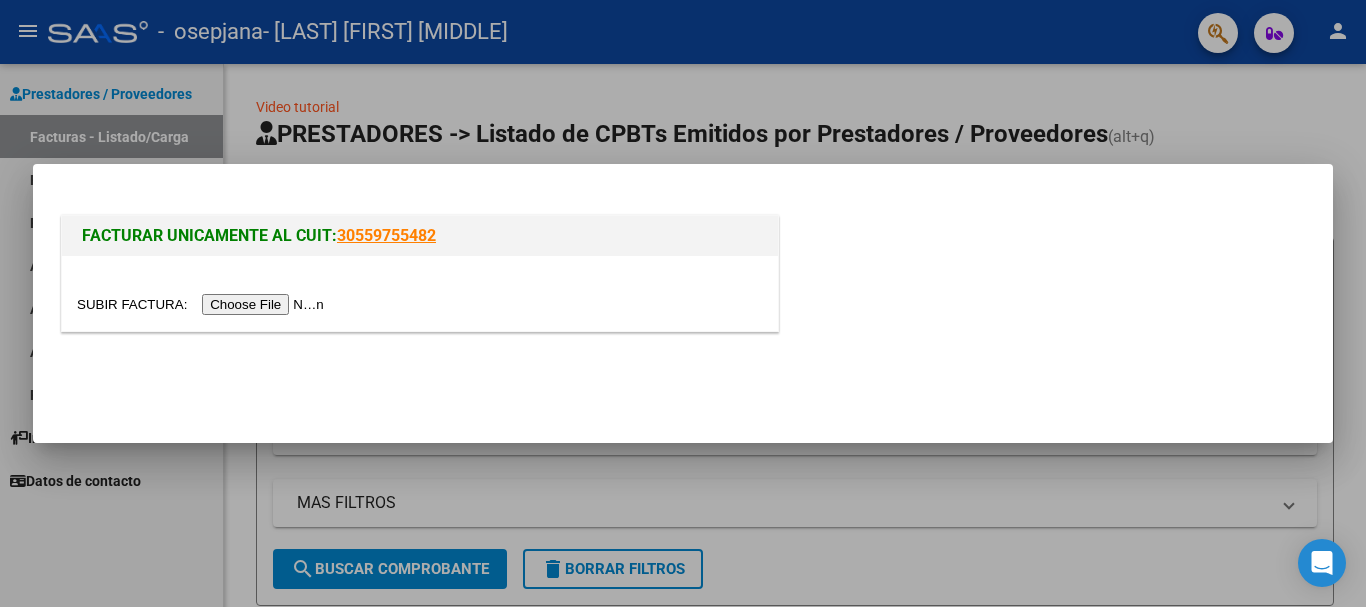 click at bounding box center (203, 304) 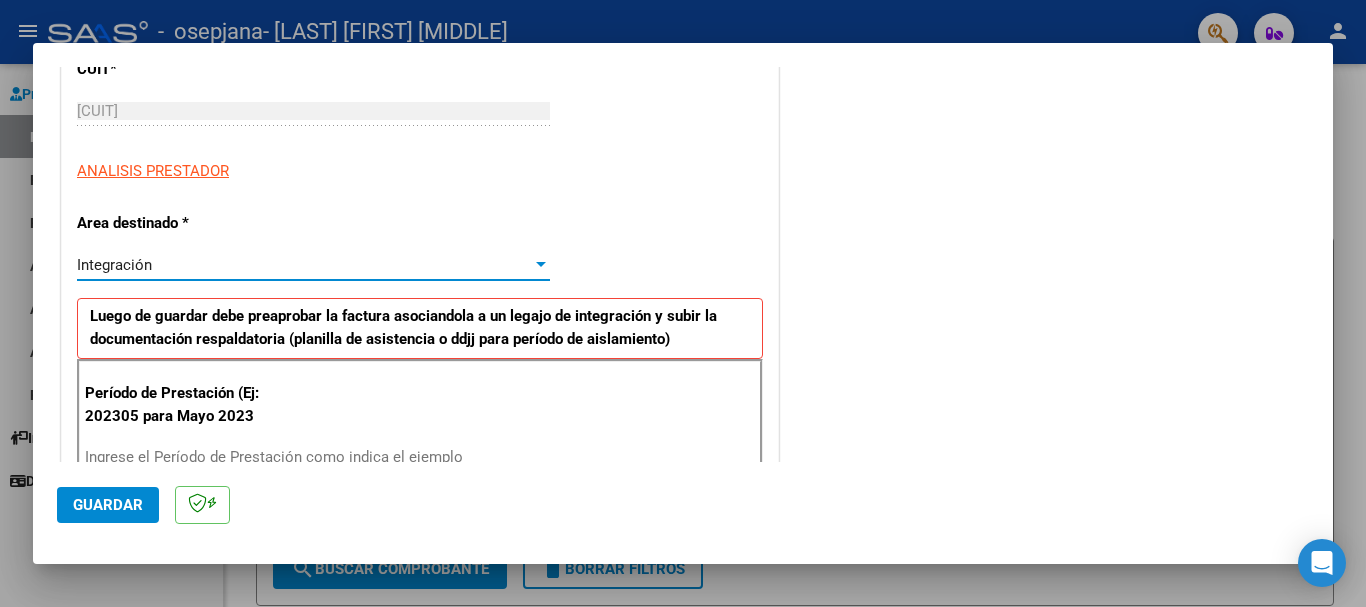 scroll, scrollTop: 294, scrollLeft: 0, axis: vertical 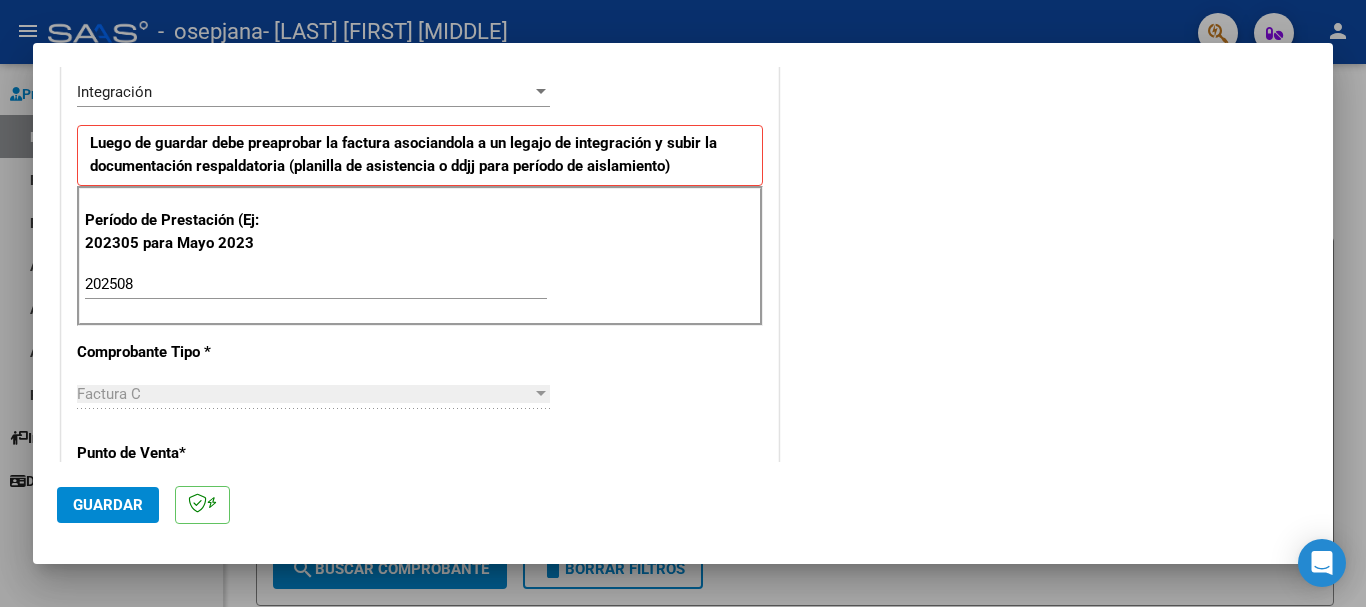 click on "202508" at bounding box center [316, 284] 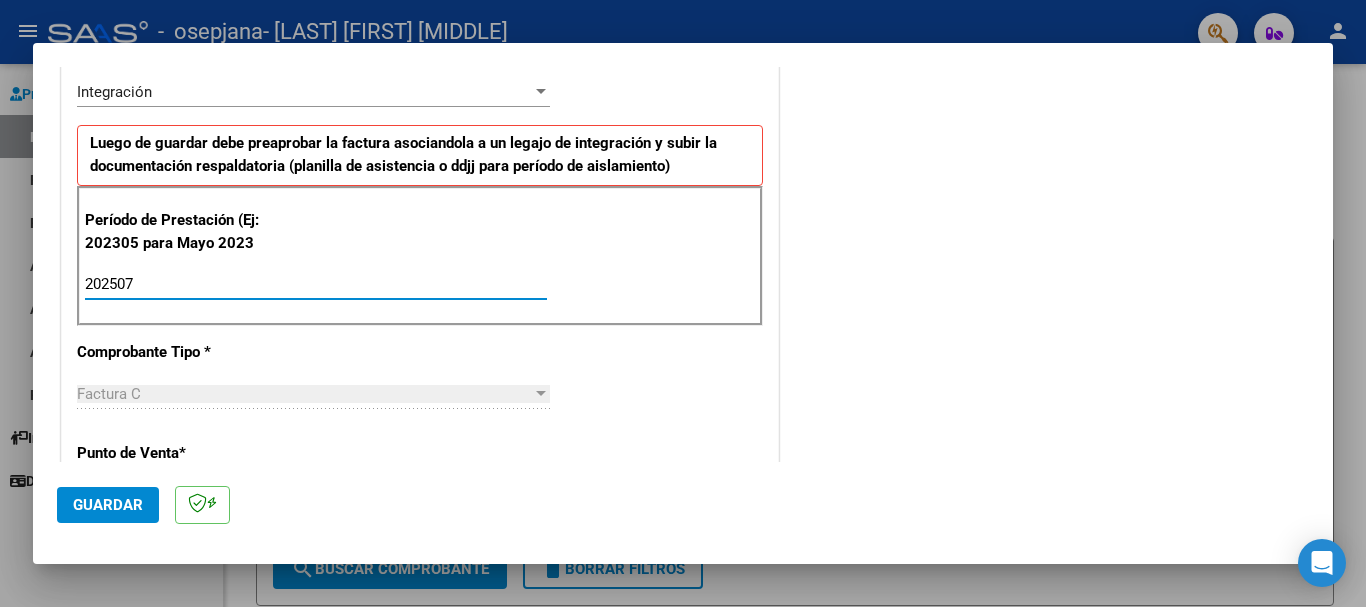 type on "202507" 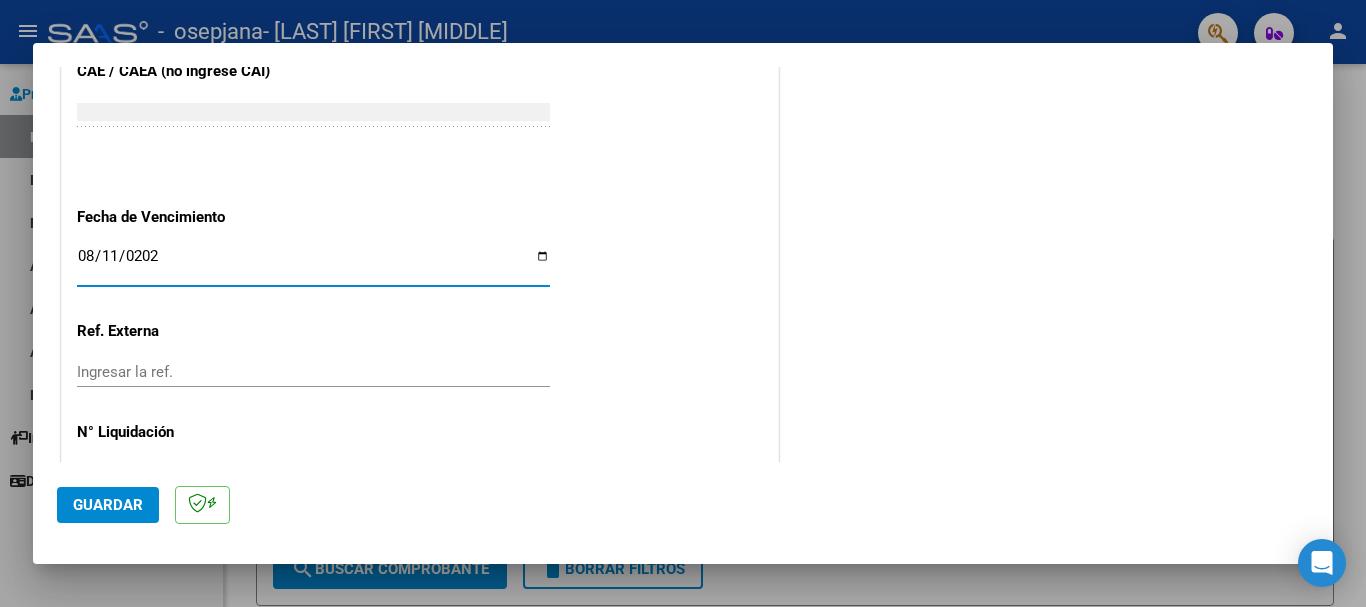 type on "2025-08-11" 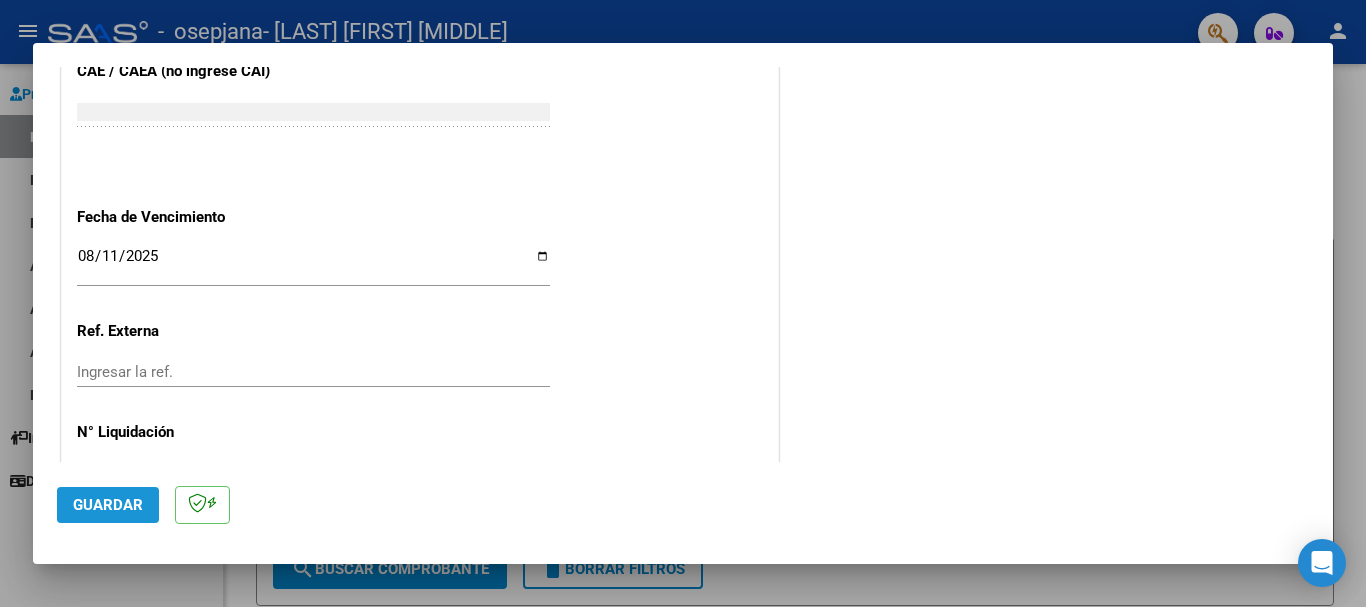 click on "Guardar" 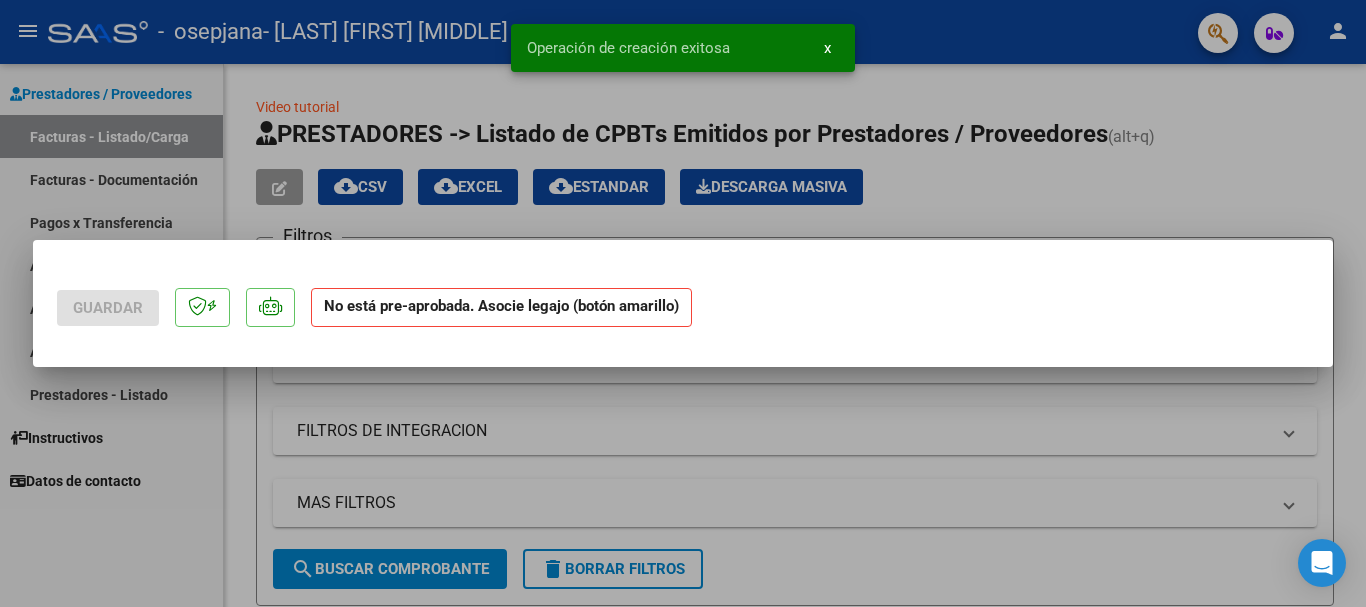 scroll, scrollTop: 0, scrollLeft: 0, axis: both 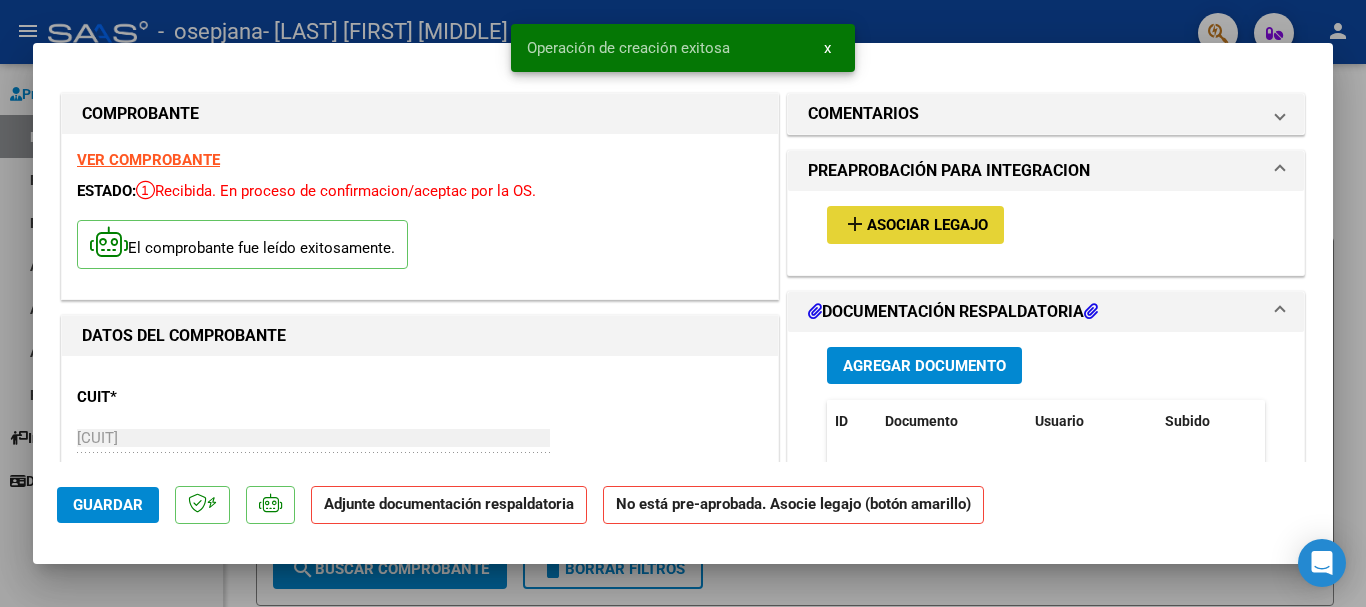 click on "add Asociar Legajo" at bounding box center [915, 224] 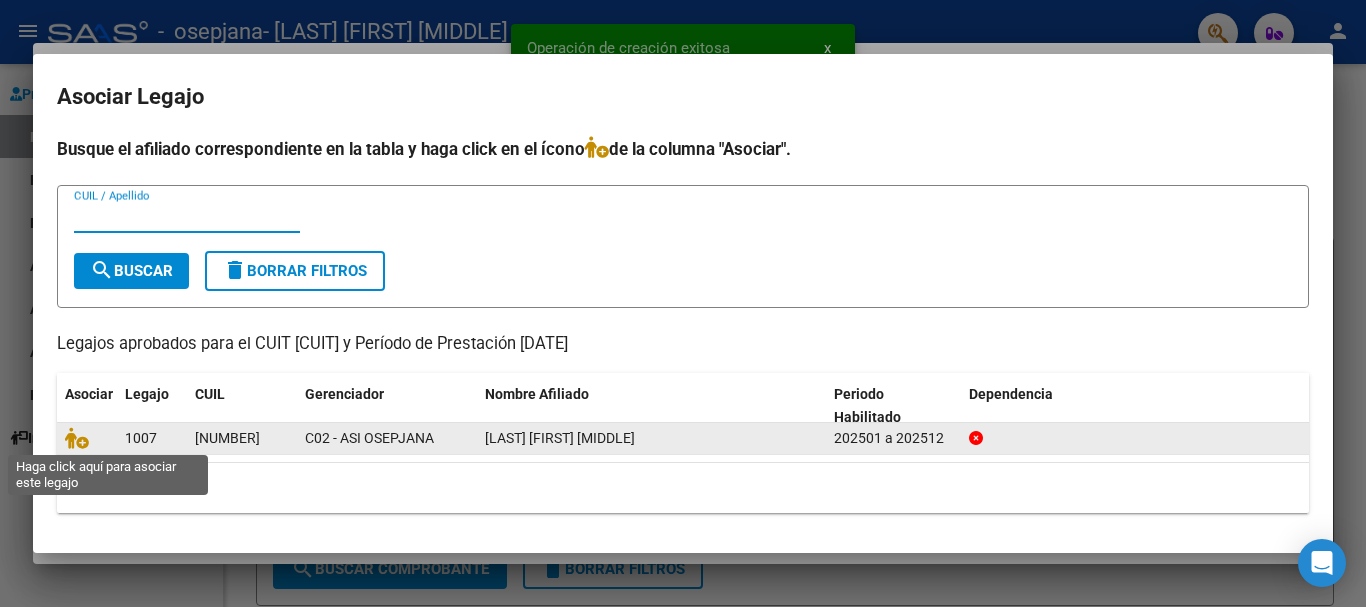 drag, startPoint x: 76, startPoint y: 434, endPoint x: 214, endPoint y: 440, distance: 138.13037 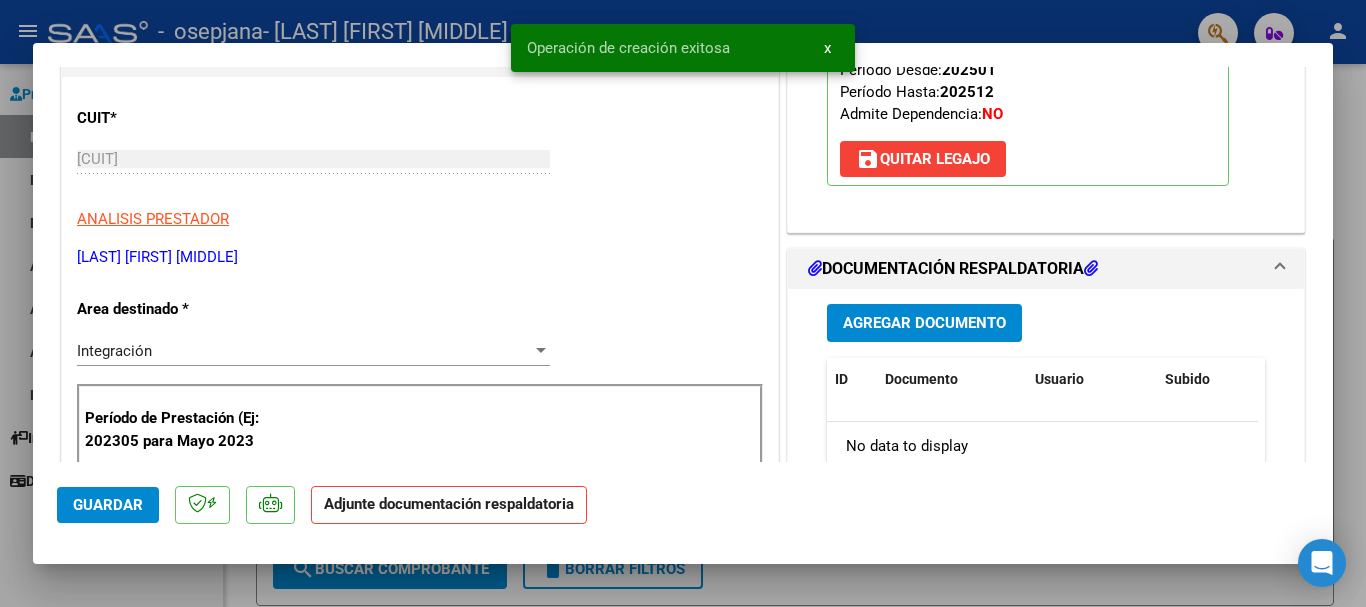 scroll, scrollTop: 300, scrollLeft: 0, axis: vertical 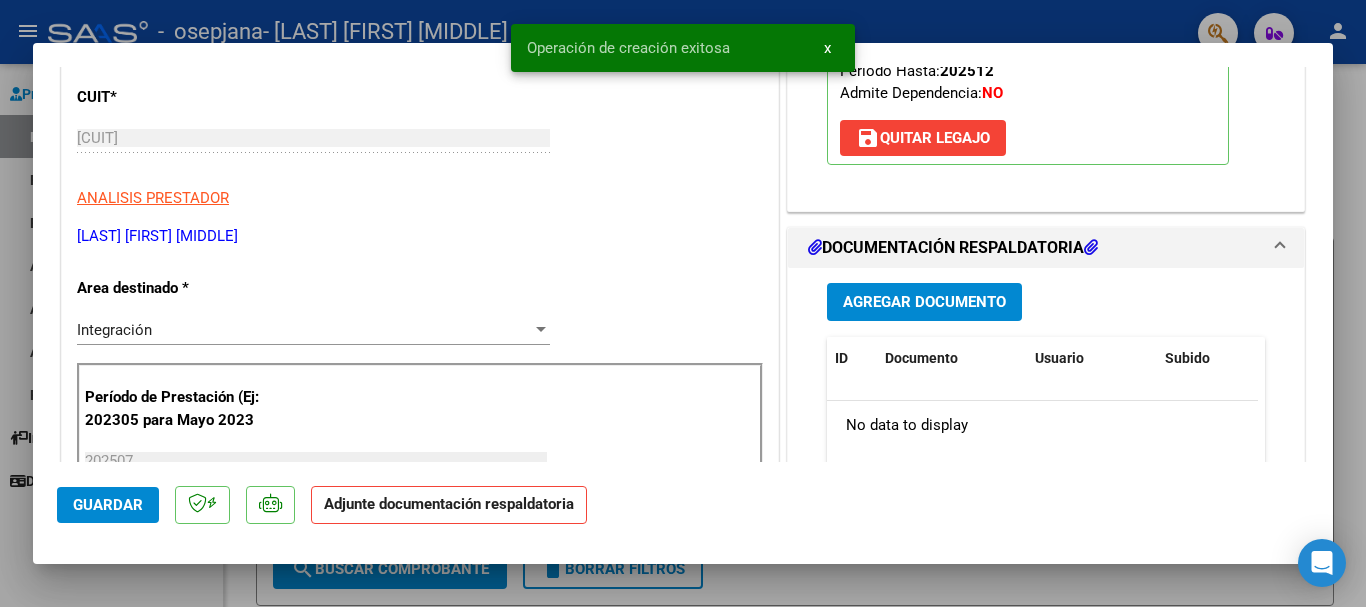 click on "Agregar Documento" at bounding box center [924, 301] 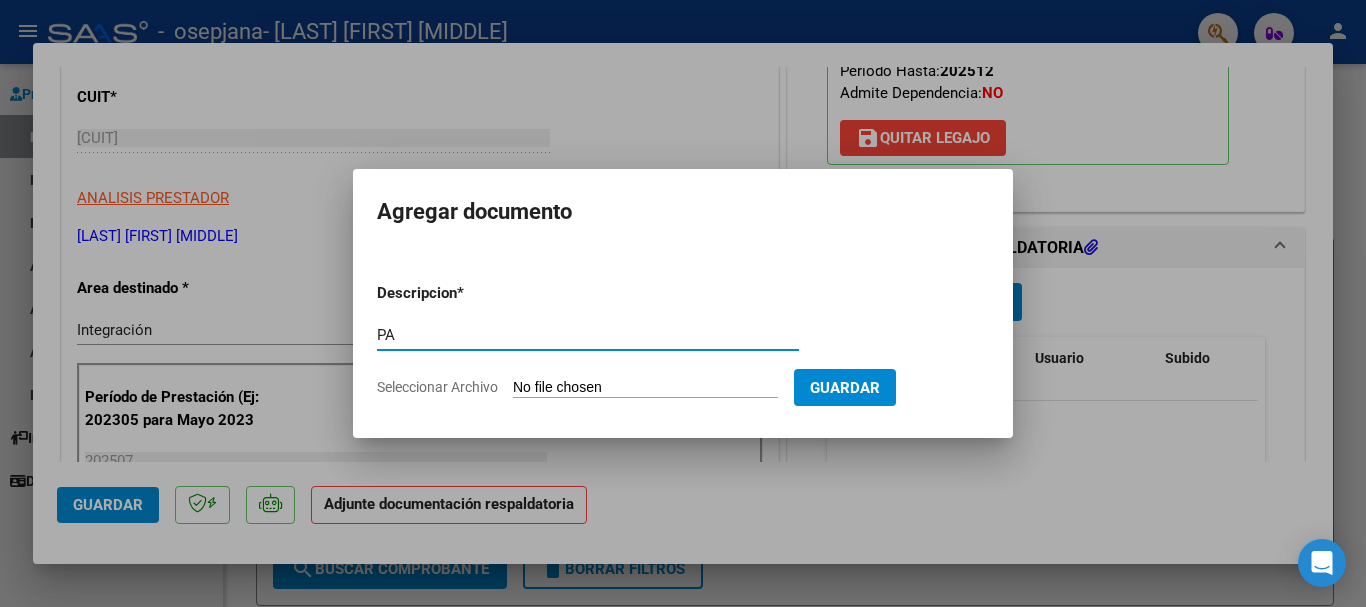 type on "PA" 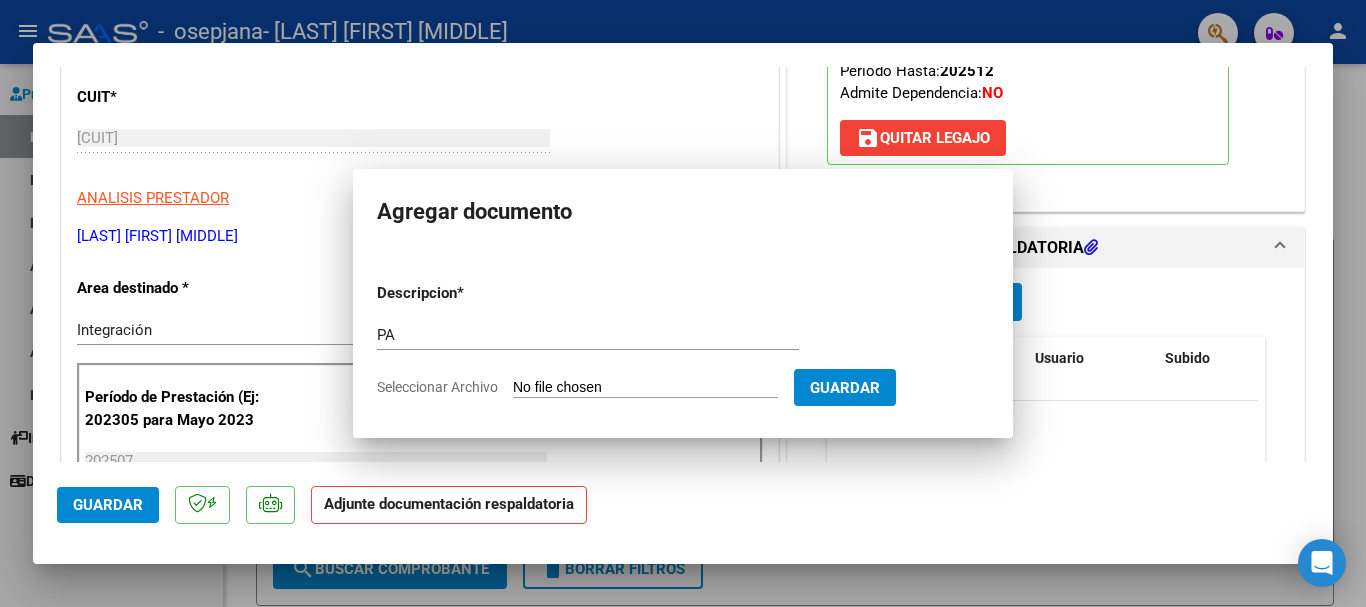type 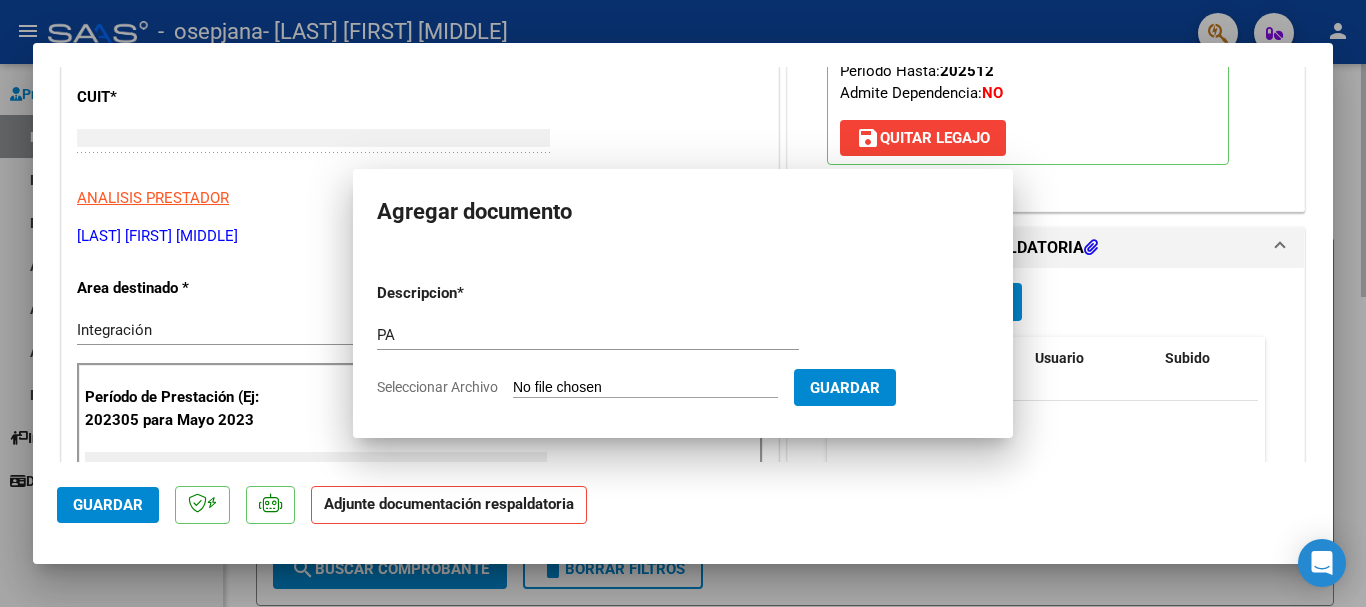 scroll, scrollTop: 0, scrollLeft: 0, axis: both 